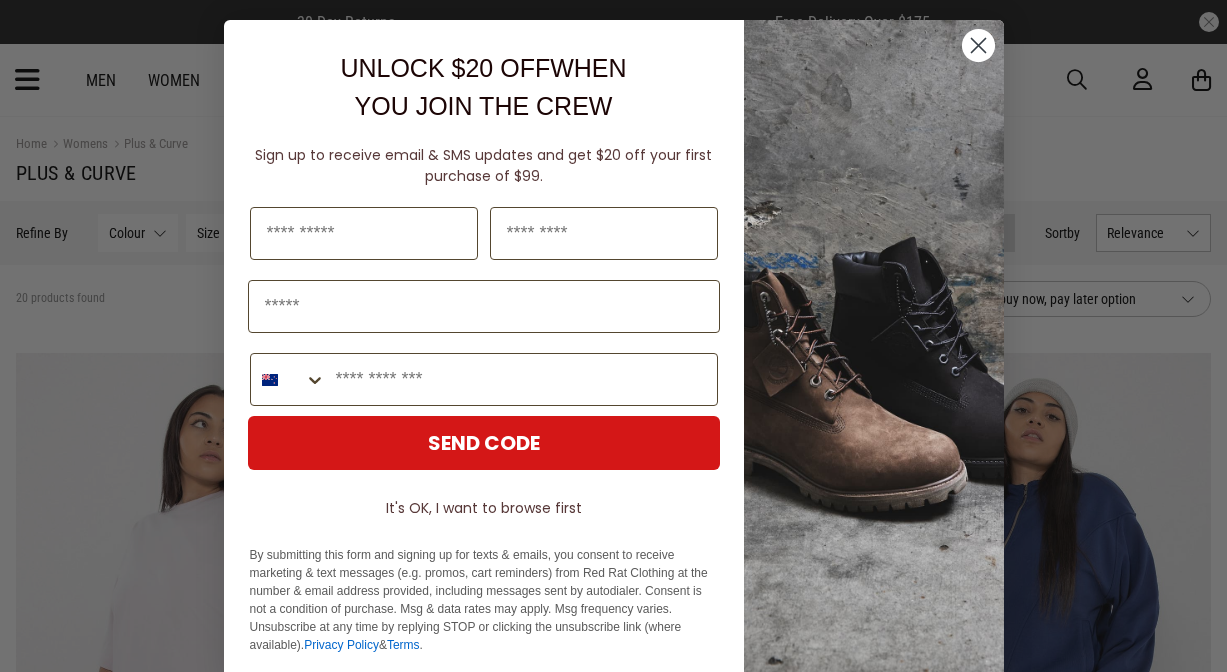 scroll, scrollTop: 0, scrollLeft: 0, axis: both 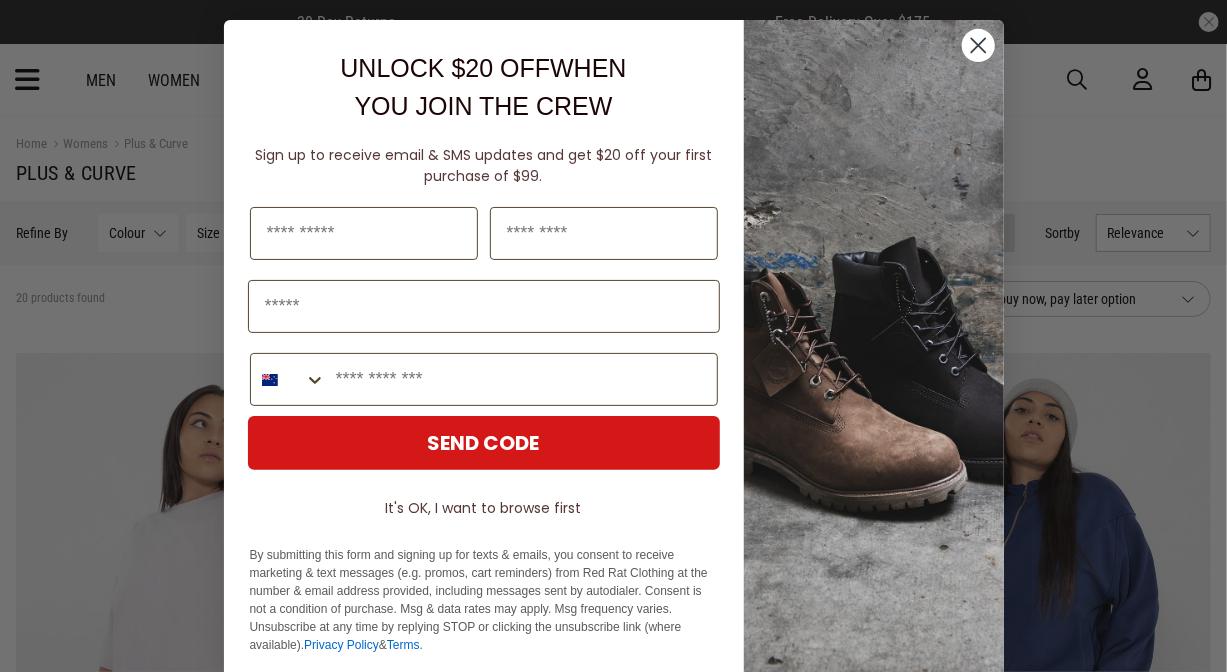 click 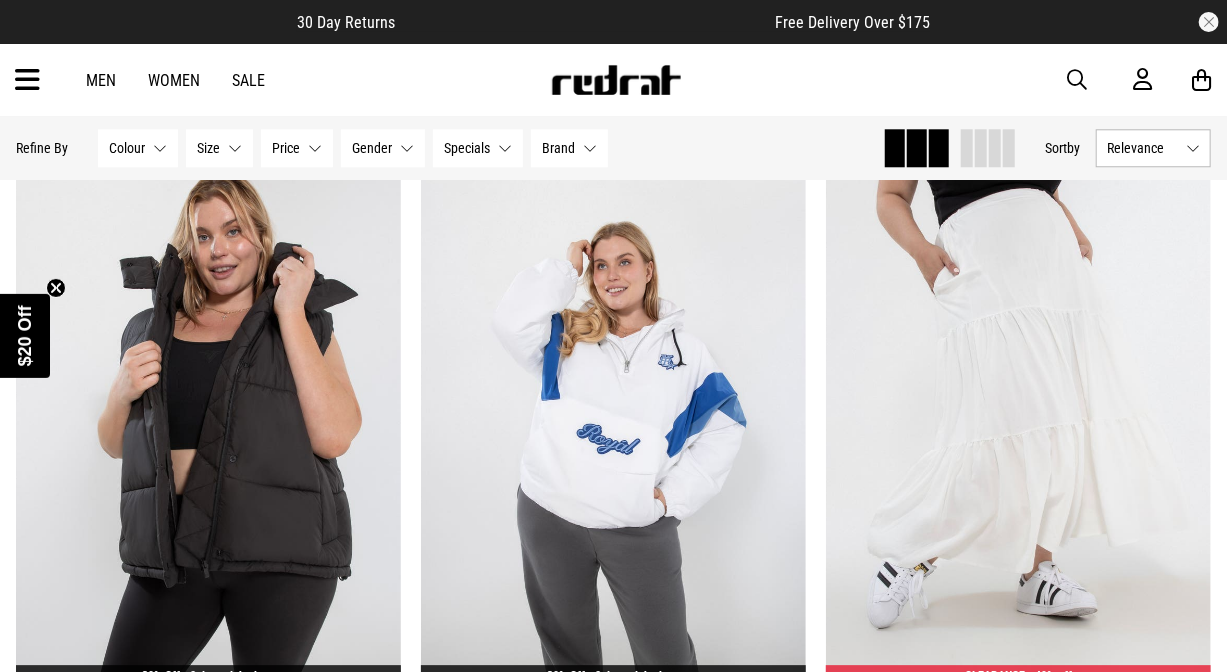 scroll, scrollTop: 2278, scrollLeft: 0, axis: vertical 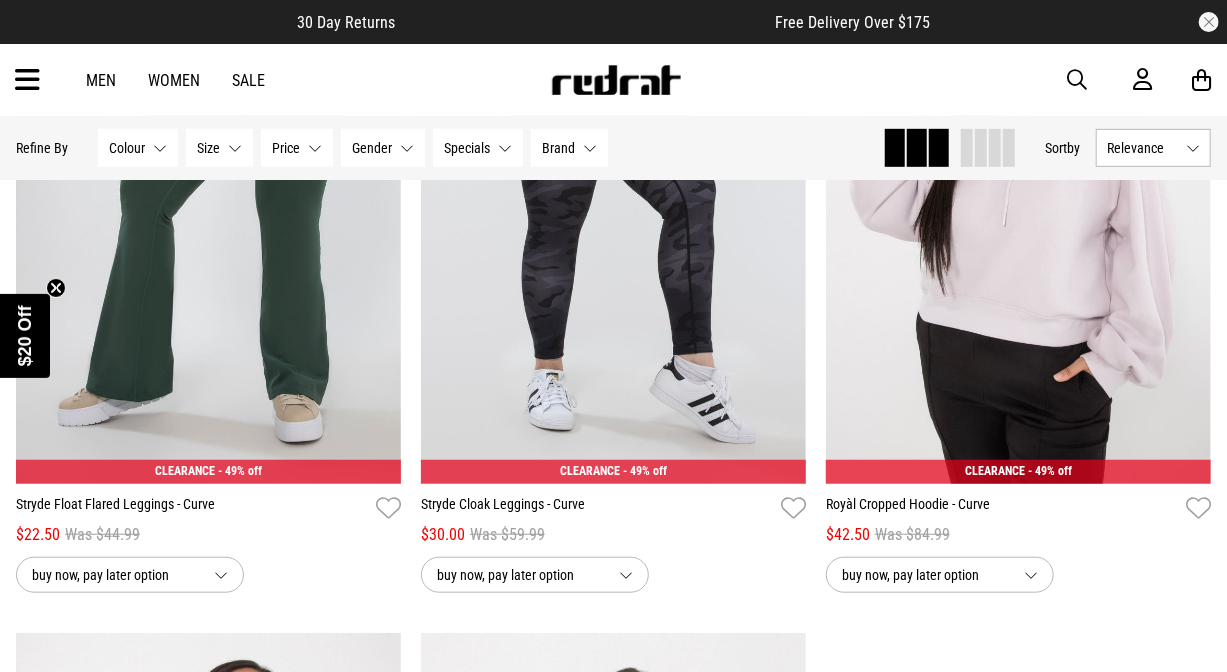 click on "Women" at bounding box center (174, 80) 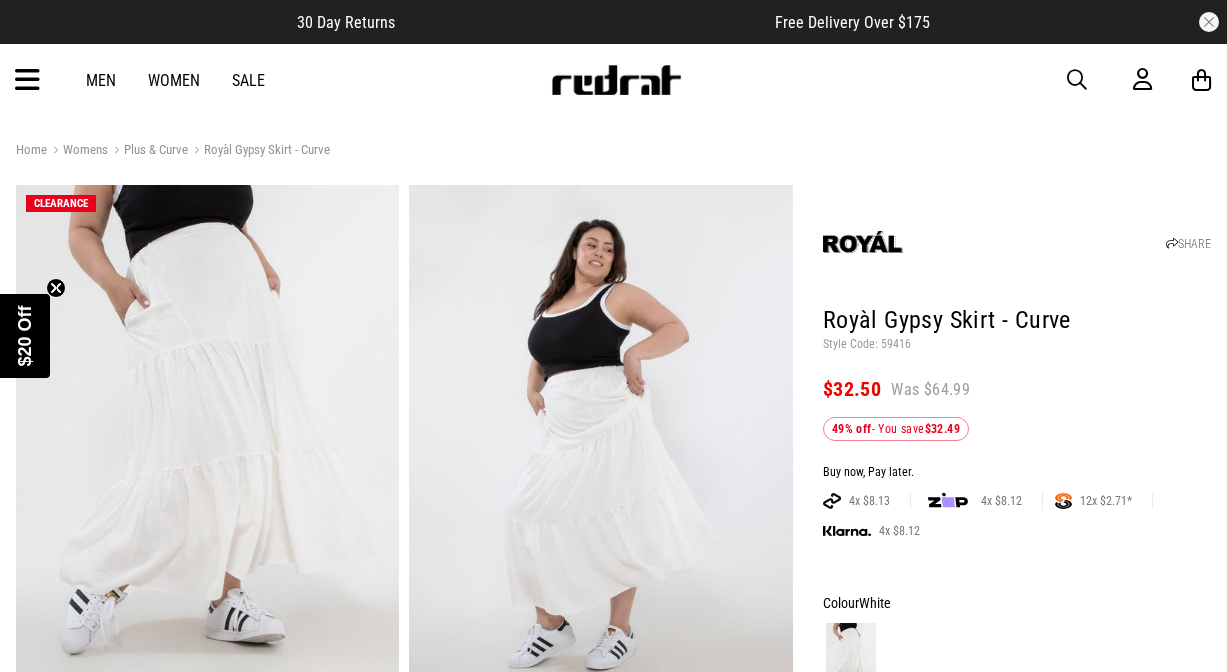 scroll, scrollTop: 0, scrollLeft: 0, axis: both 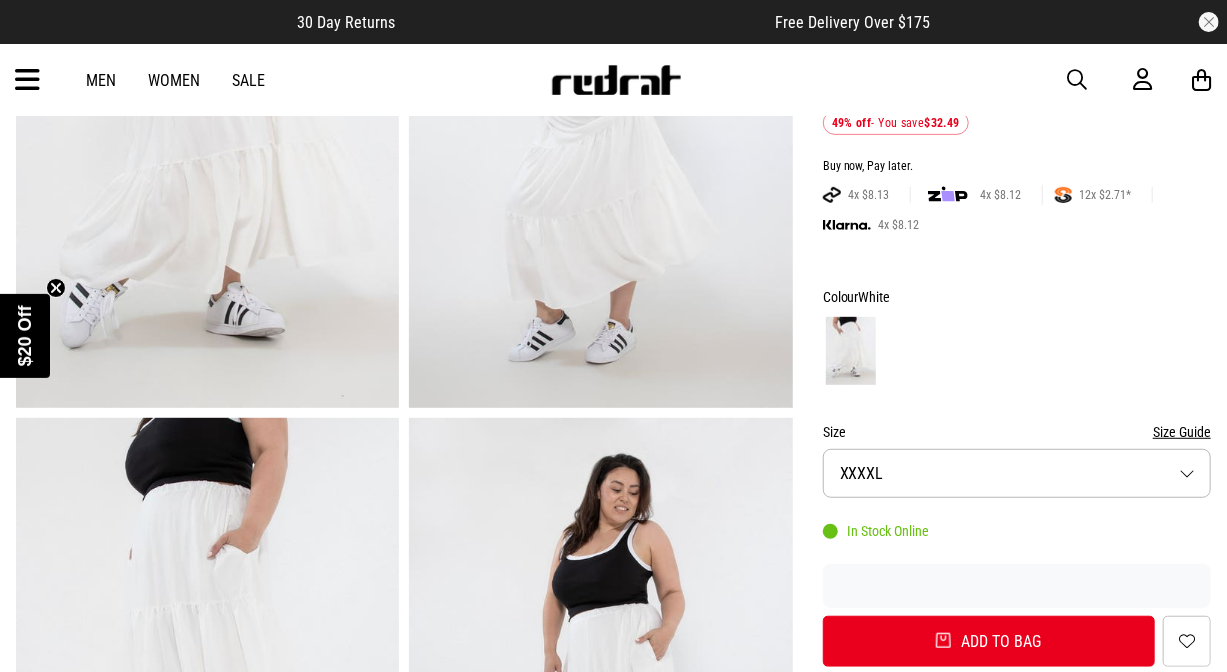 click on "Size XXXXL" at bounding box center [1017, 473] 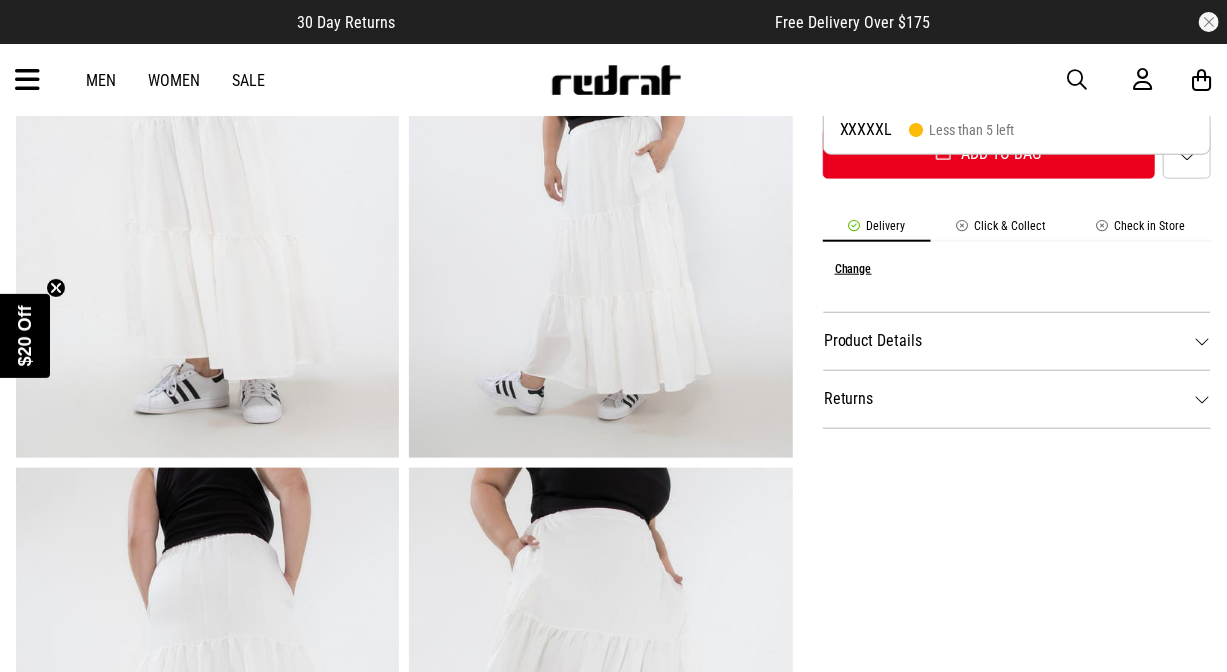 scroll, scrollTop: 801, scrollLeft: 0, axis: vertical 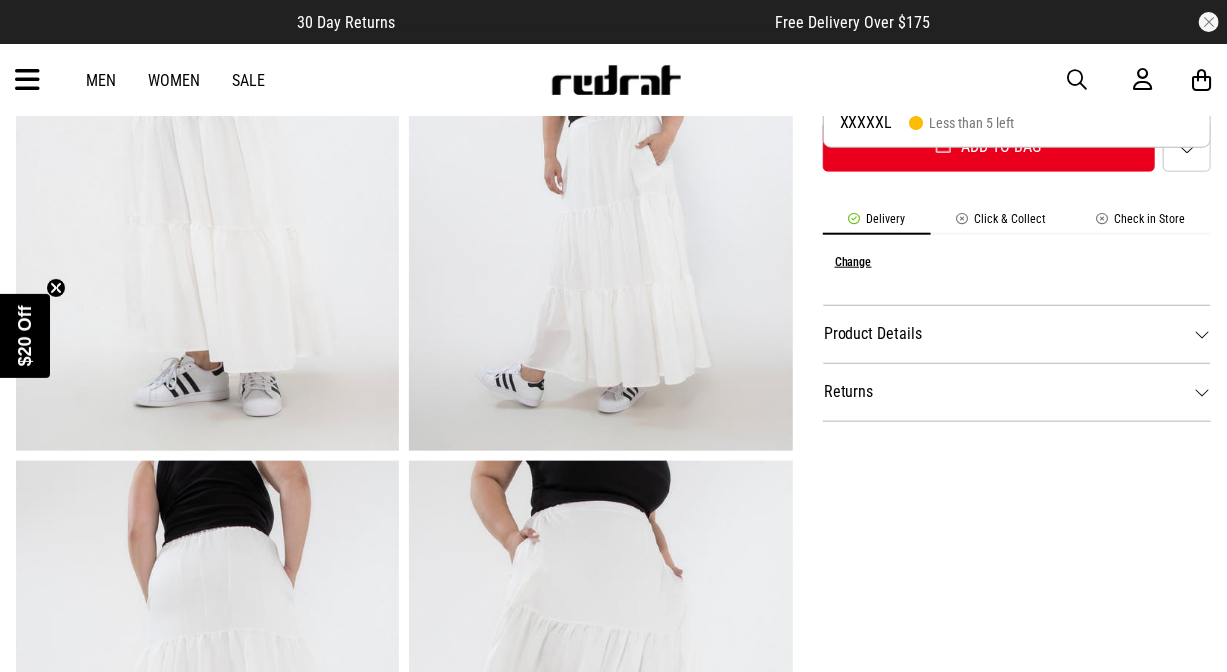 click on "Product Details" at bounding box center [1017, 334] 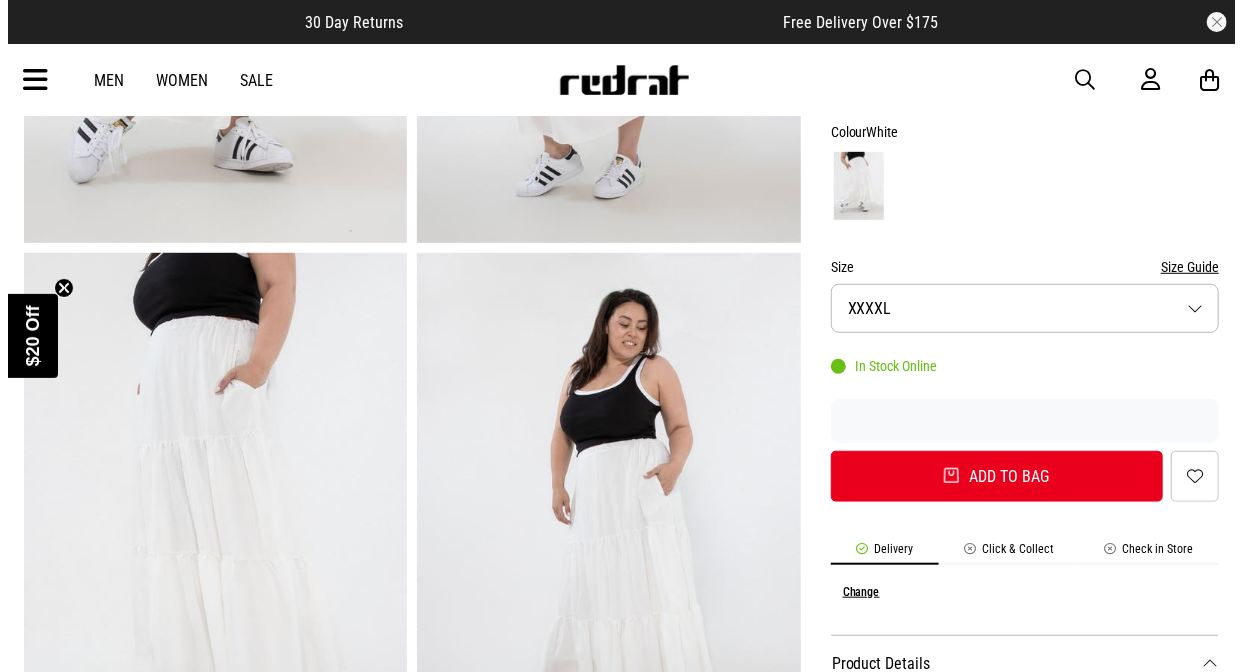 scroll, scrollTop: 466, scrollLeft: 0, axis: vertical 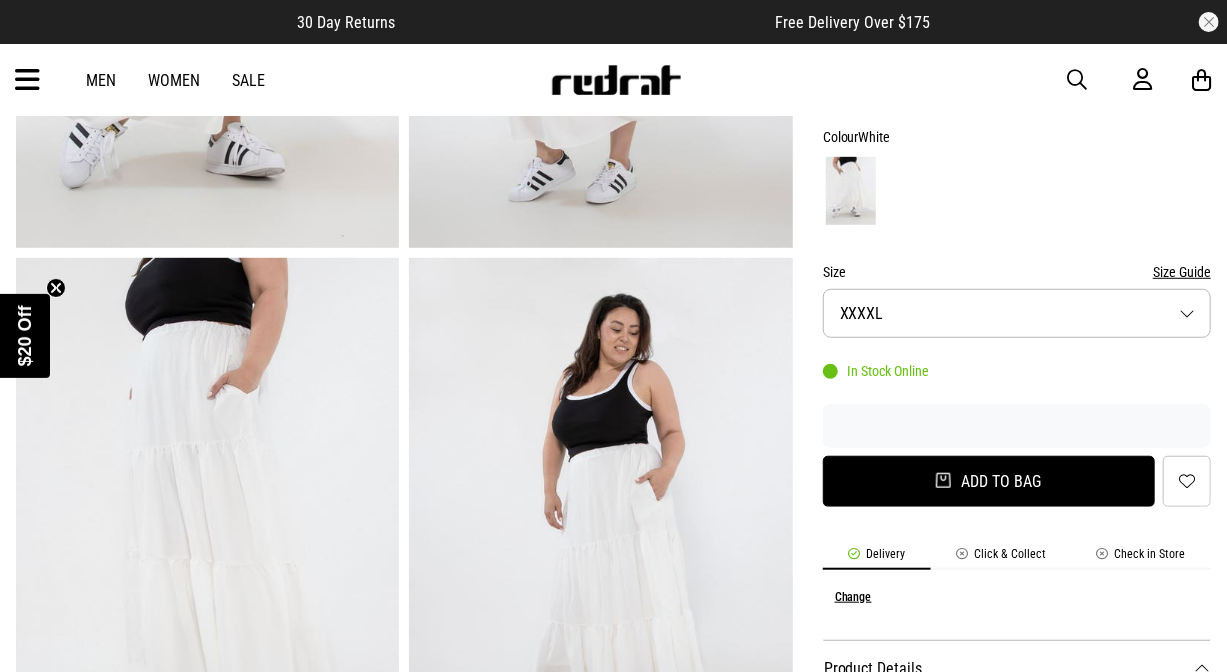 click on "Add to bag" at bounding box center (989, 481) 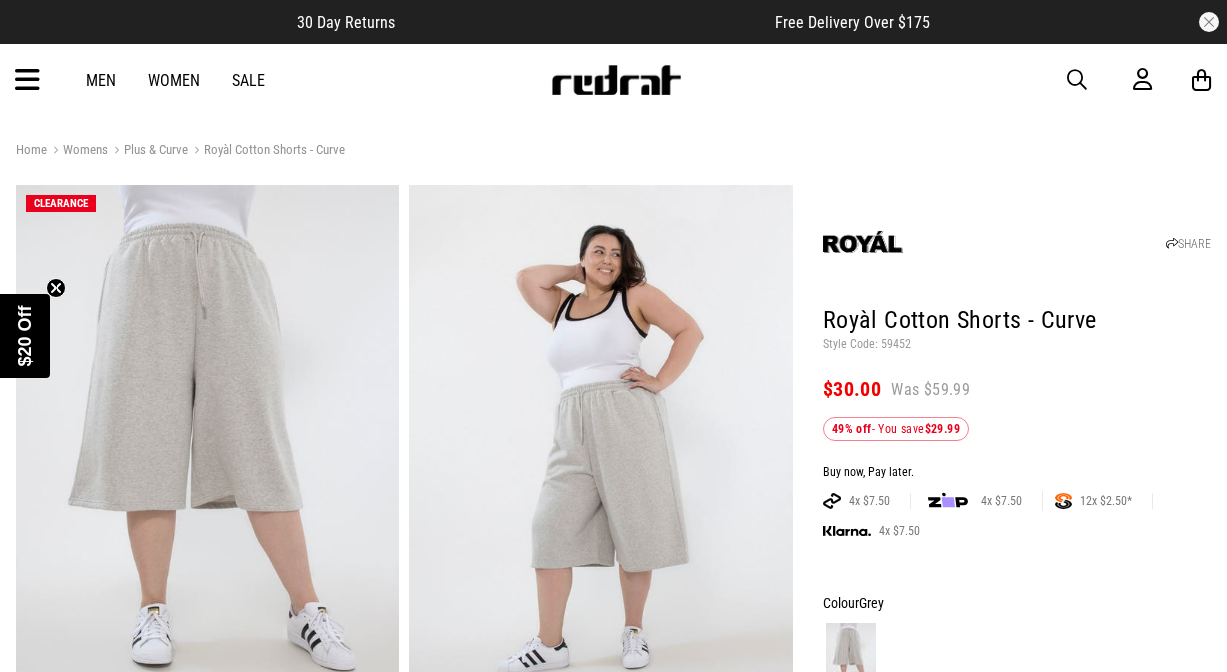 scroll, scrollTop: 0, scrollLeft: 0, axis: both 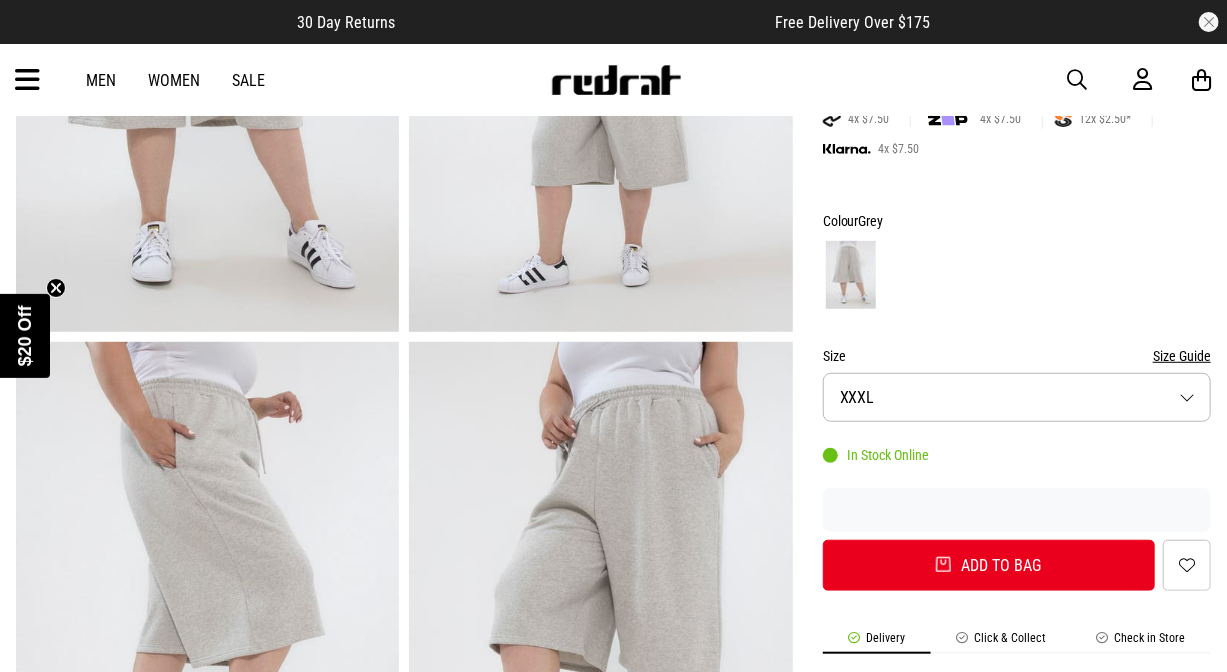 click on "Size XXXL" at bounding box center (1017, 397) 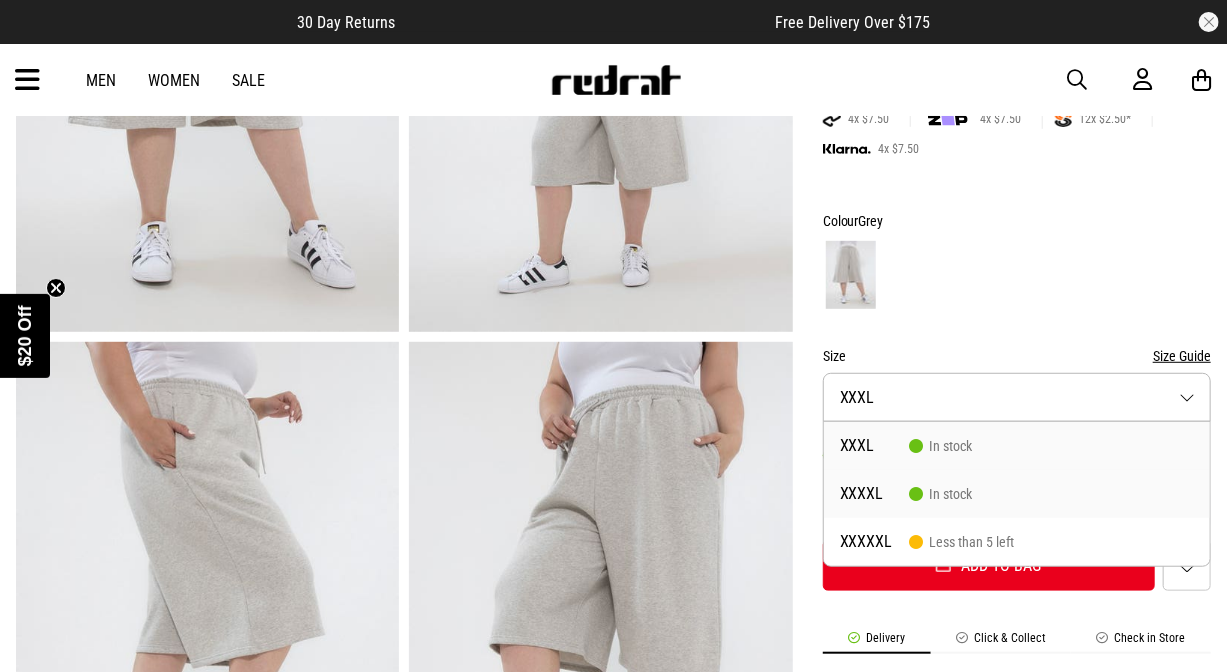 click on "In stock" at bounding box center (941, 494) 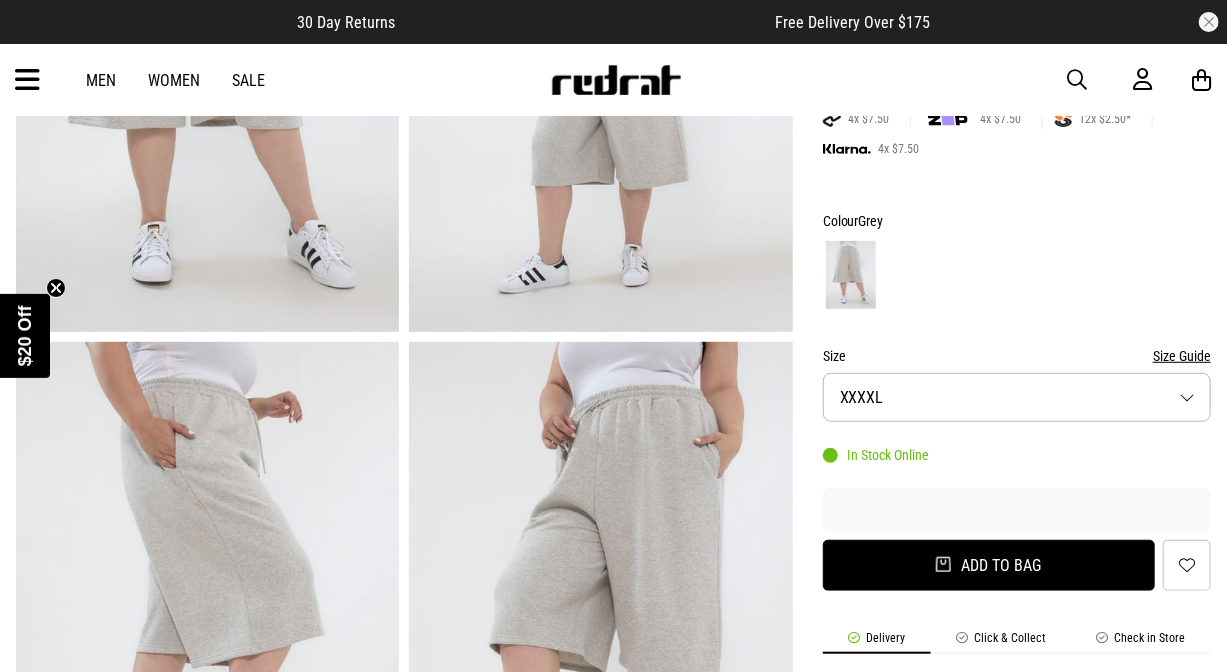 click on "Add to bag" at bounding box center (989, 565) 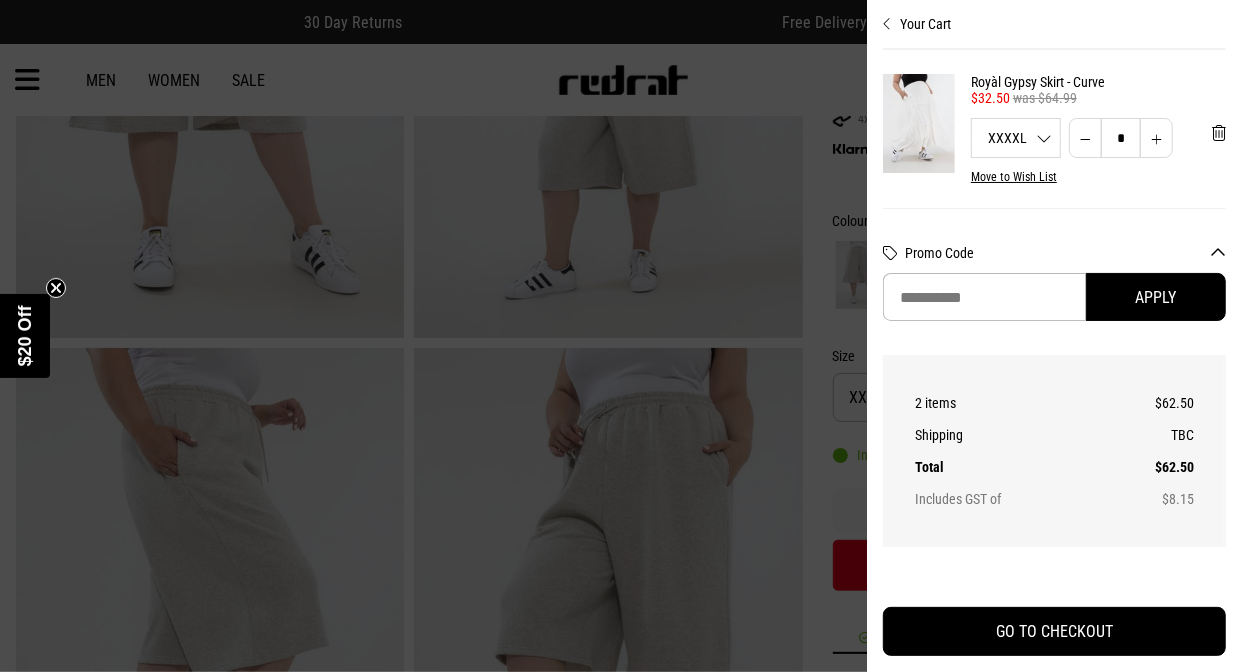 click at bounding box center [621, 336] 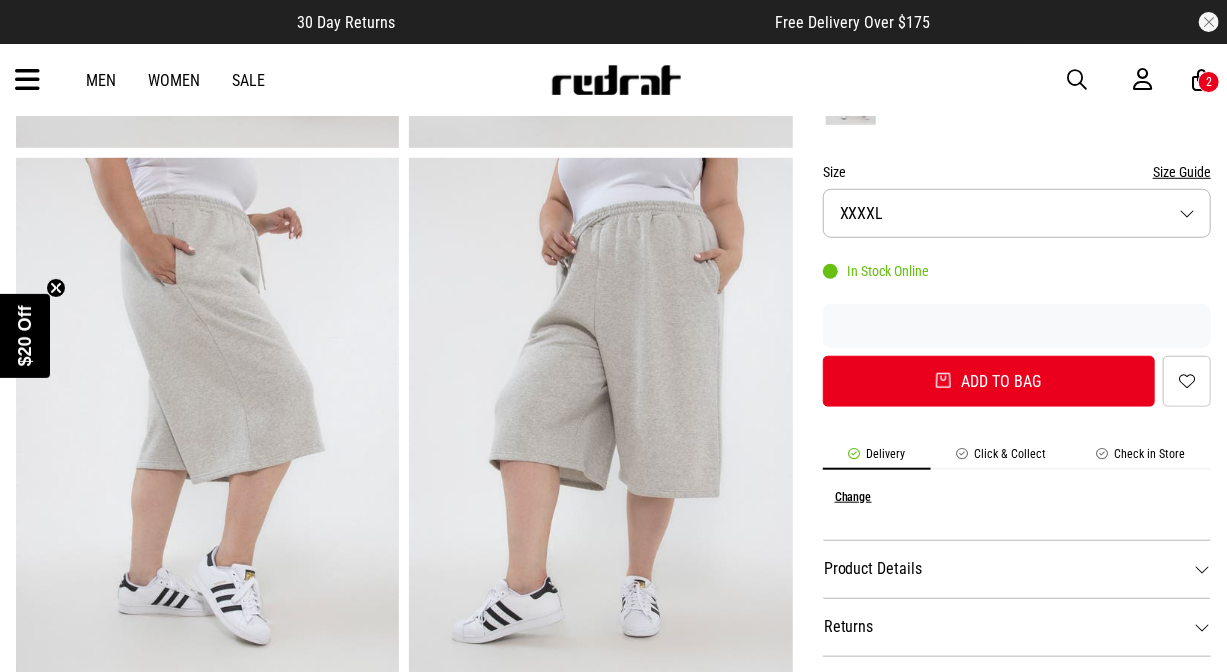 scroll, scrollTop: 566, scrollLeft: 0, axis: vertical 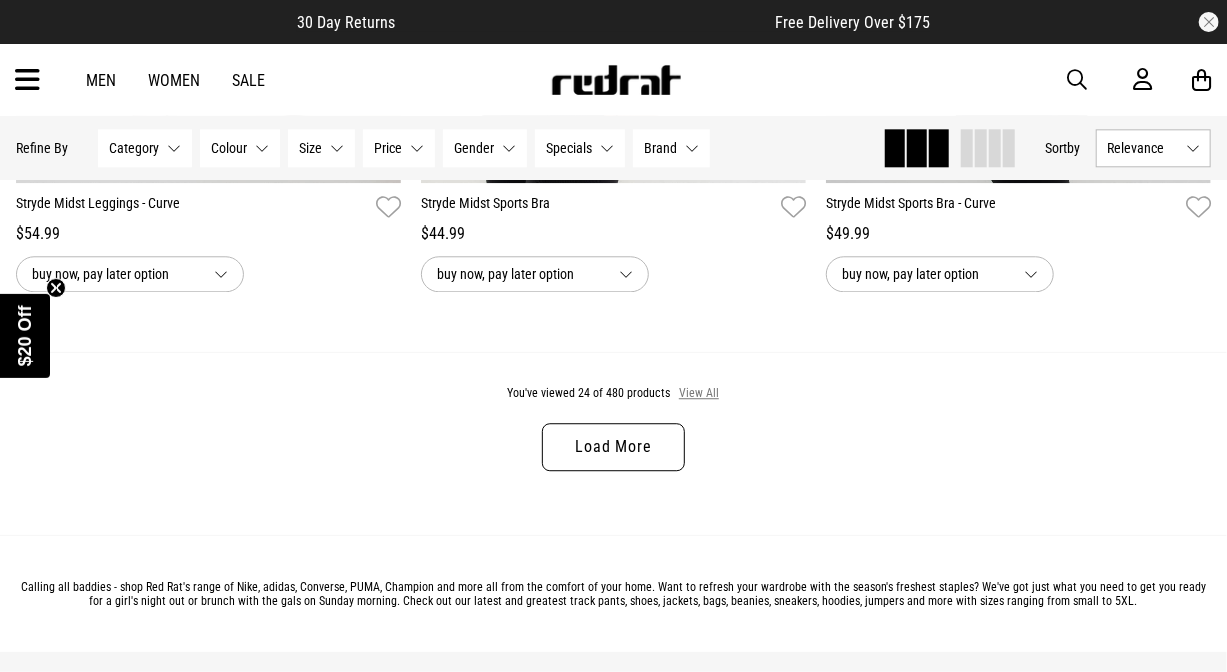 click on "View All" at bounding box center [699, 394] 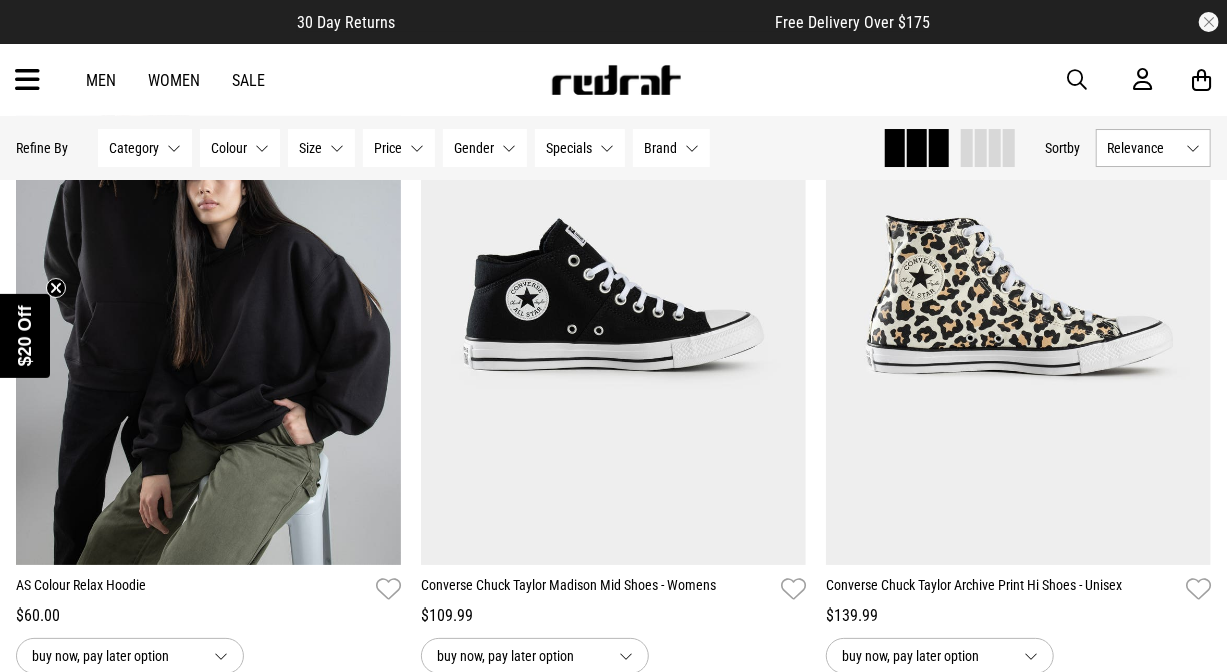 scroll, scrollTop: 6521, scrollLeft: 0, axis: vertical 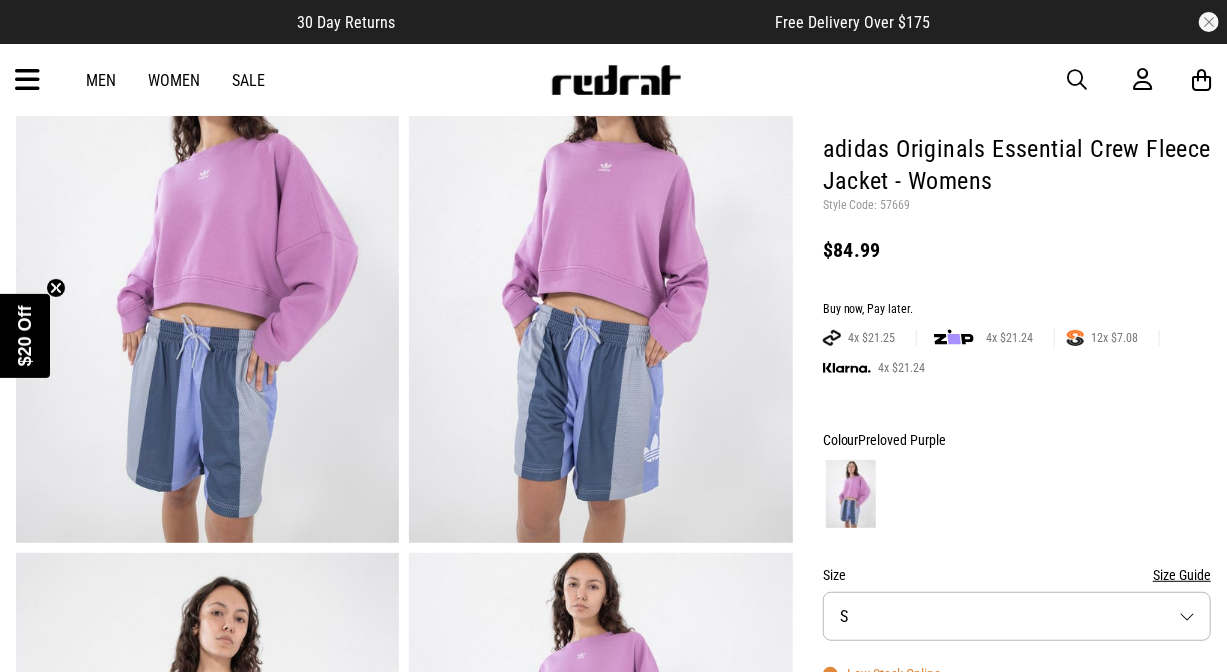 click on "Size S" at bounding box center (1017, 616) 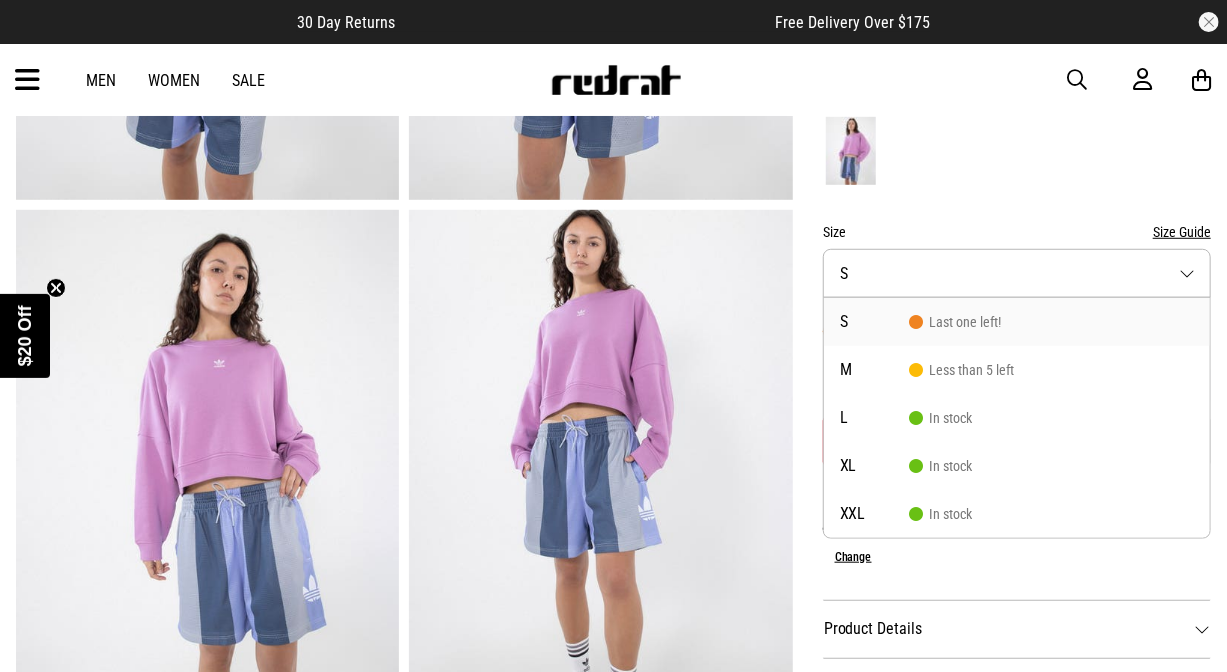 scroll, scrollTop: 541, scrollLeft: 0, axis: vertical 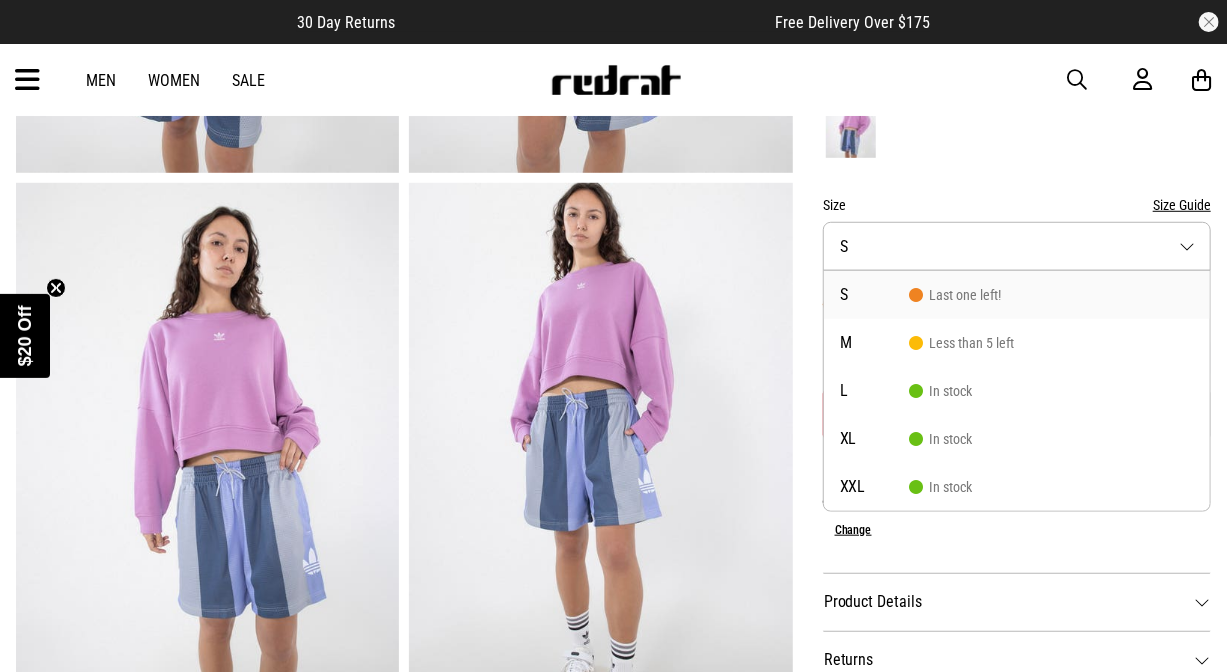 click on "Product Details" at bounding box center (1017, 602) 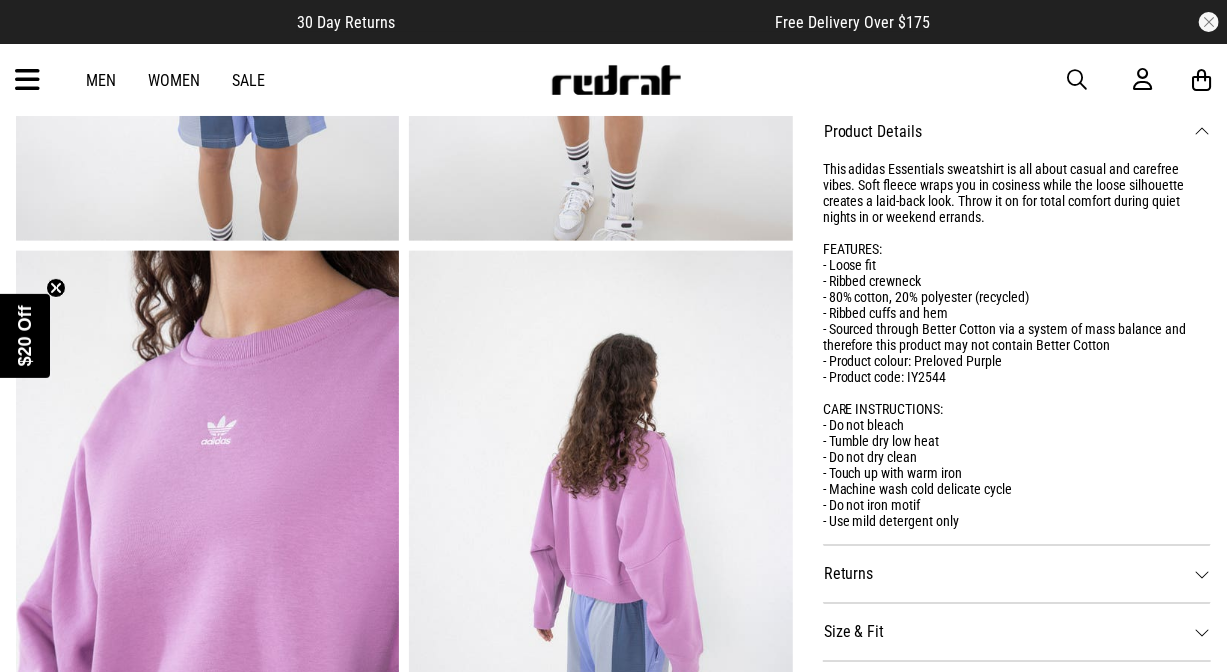 scroll, scrollTop: 1012, scrollLeft: 0, axis: vertical 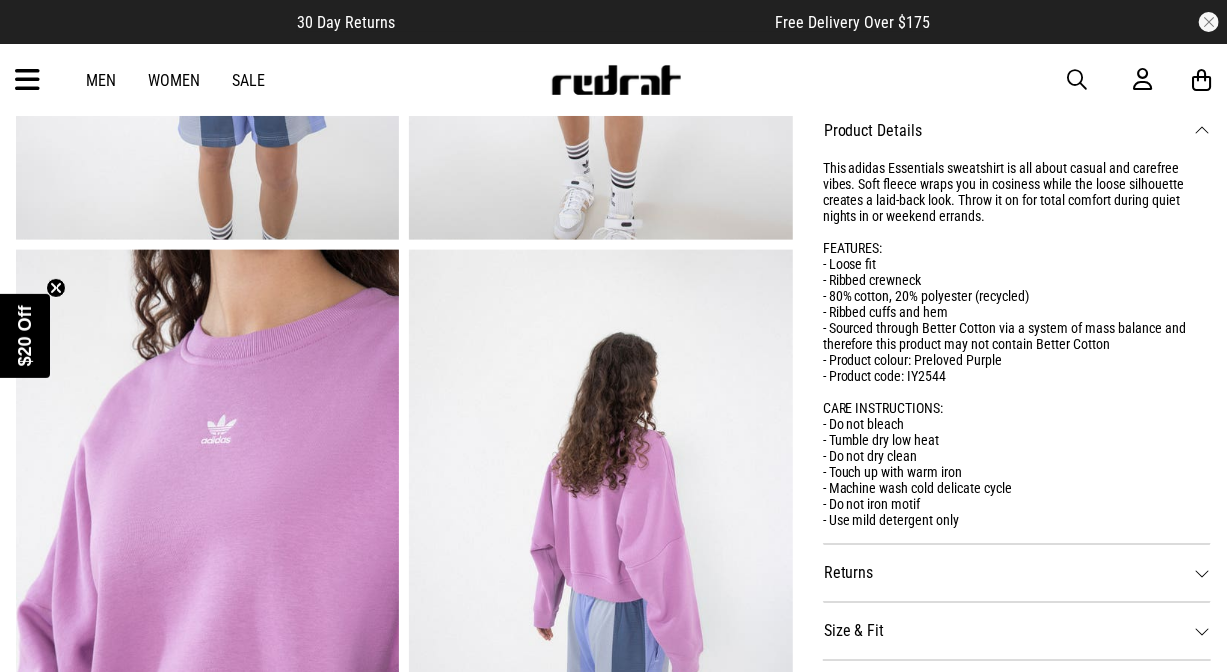 click on "Size & Fit" at bounding box center (1017, 631) 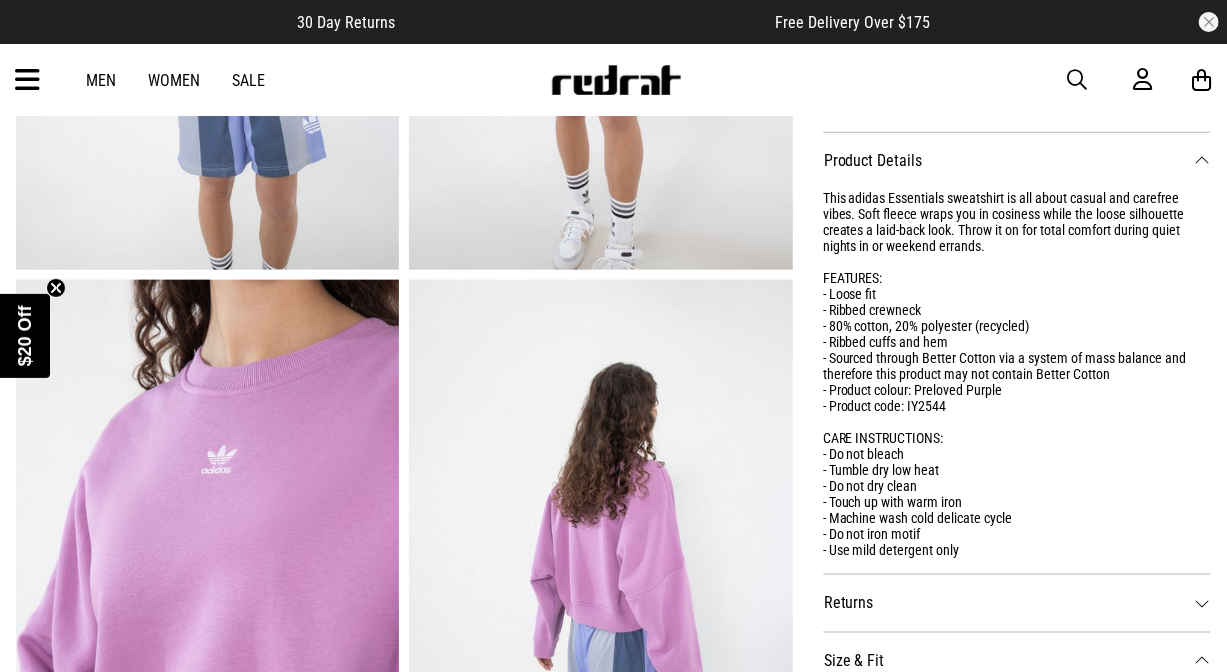scroll, scrollTop: 983, scrollLeft: 0, axis: vertical 